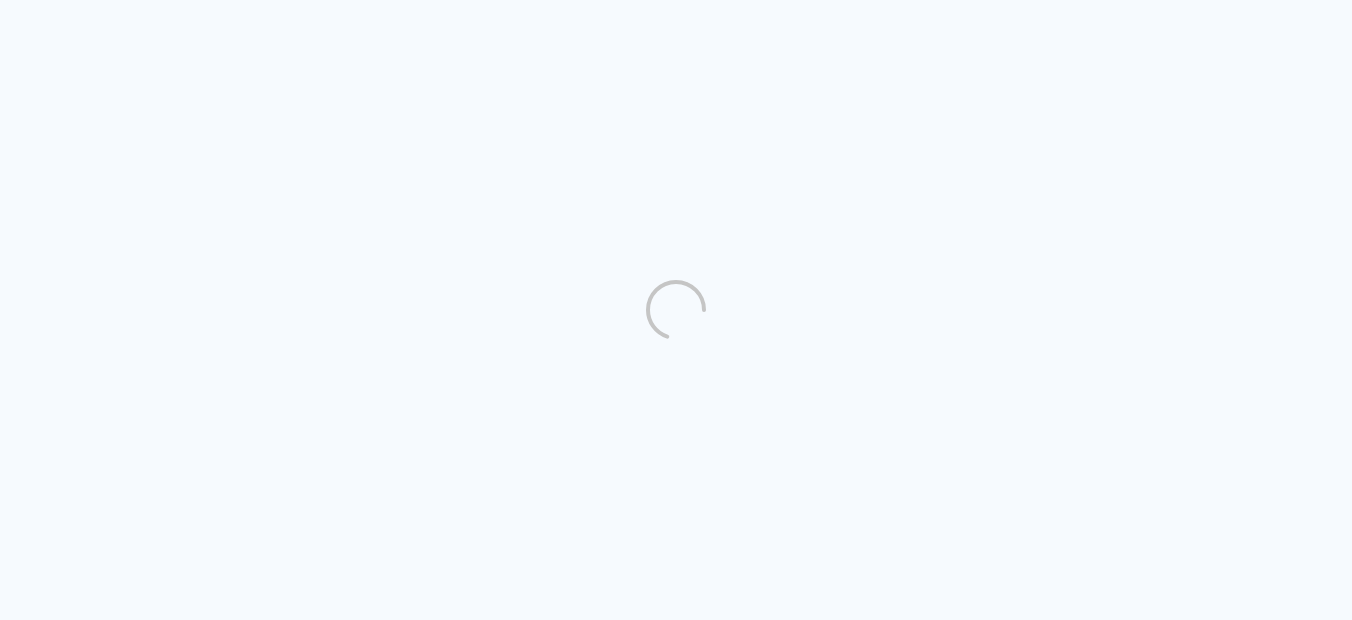 scroll, scrollTop: 0, scrollLeft: 0, axis: both 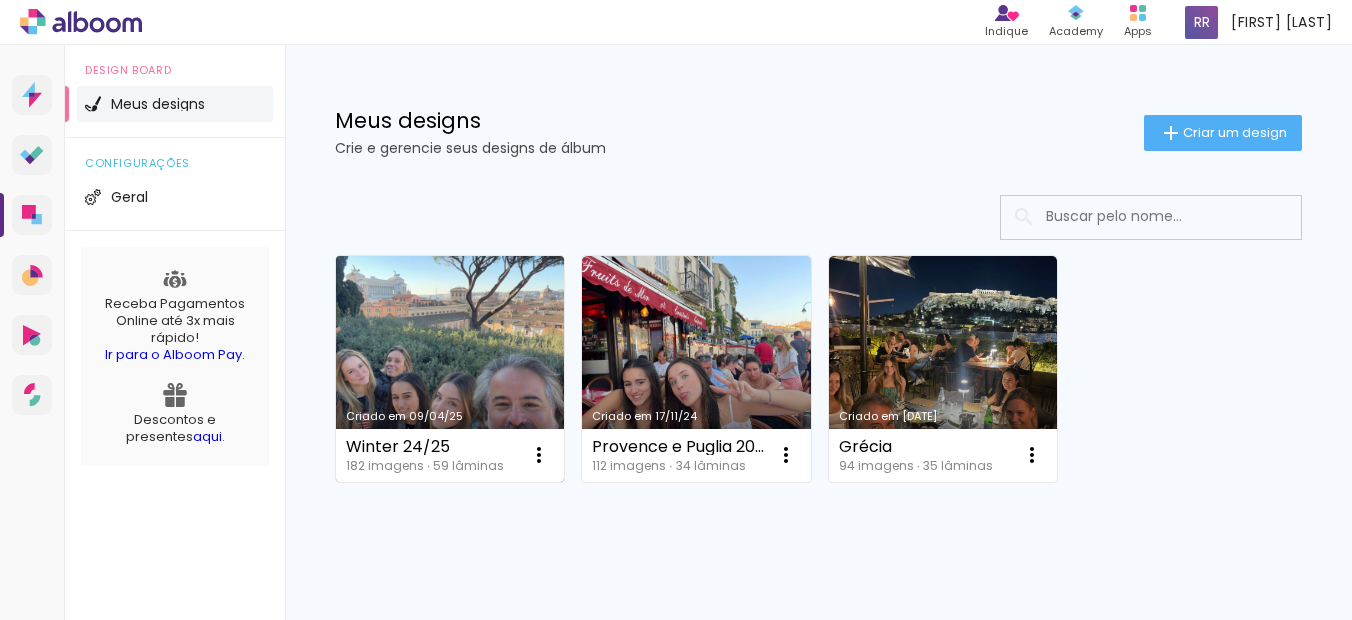 click on "Criado em 09/04/25" at bounding box center (450, 369) 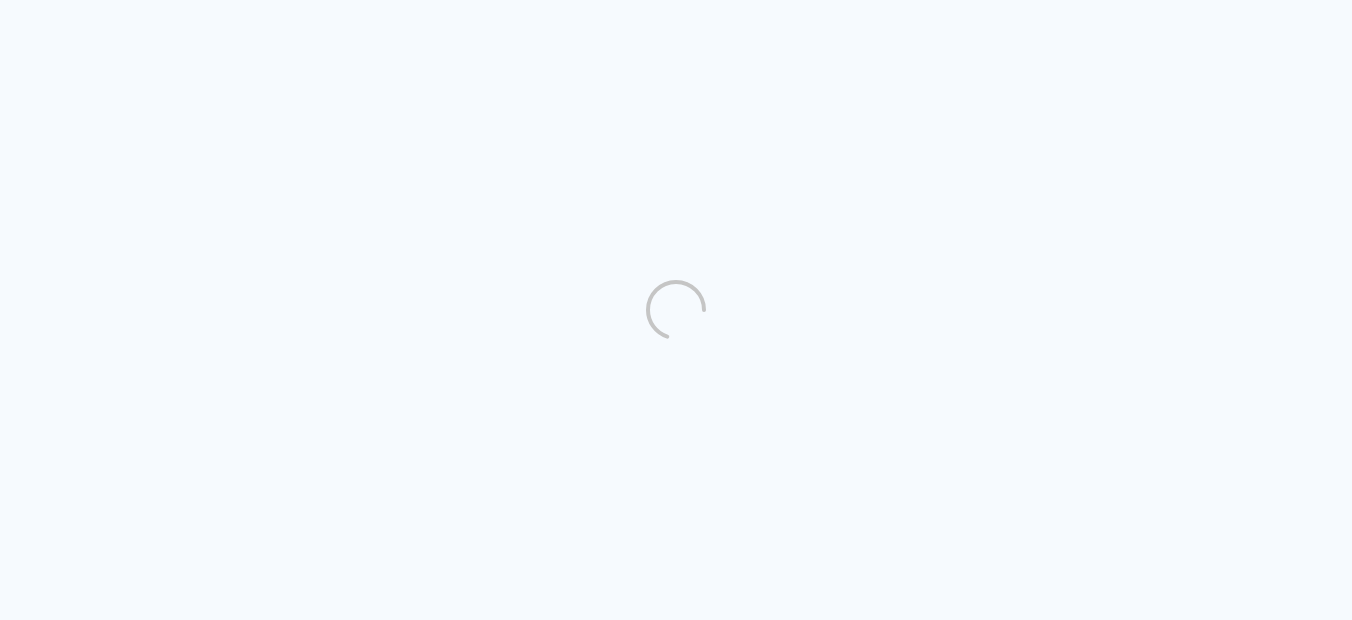 scroll, scrollTop: 0, scrollLeft: 0, axis: both 